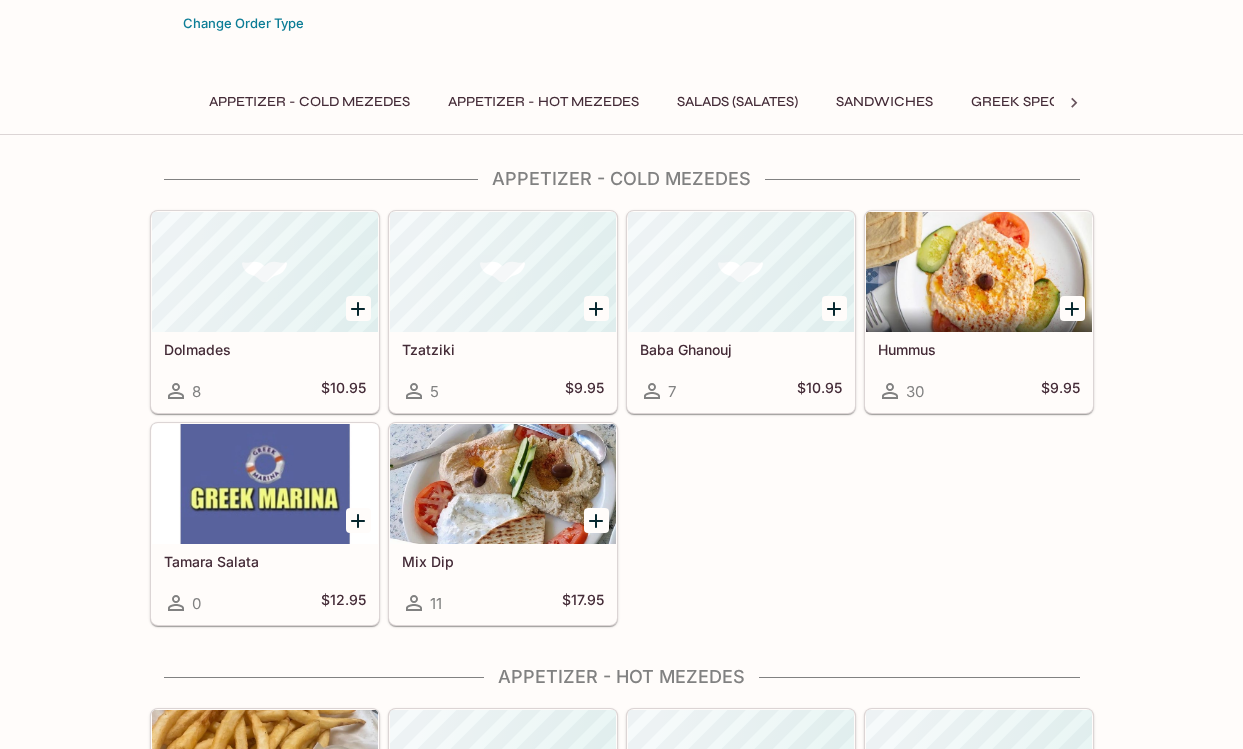 scroll, scrollTop: 0, scrollLeft: 0, axis: both 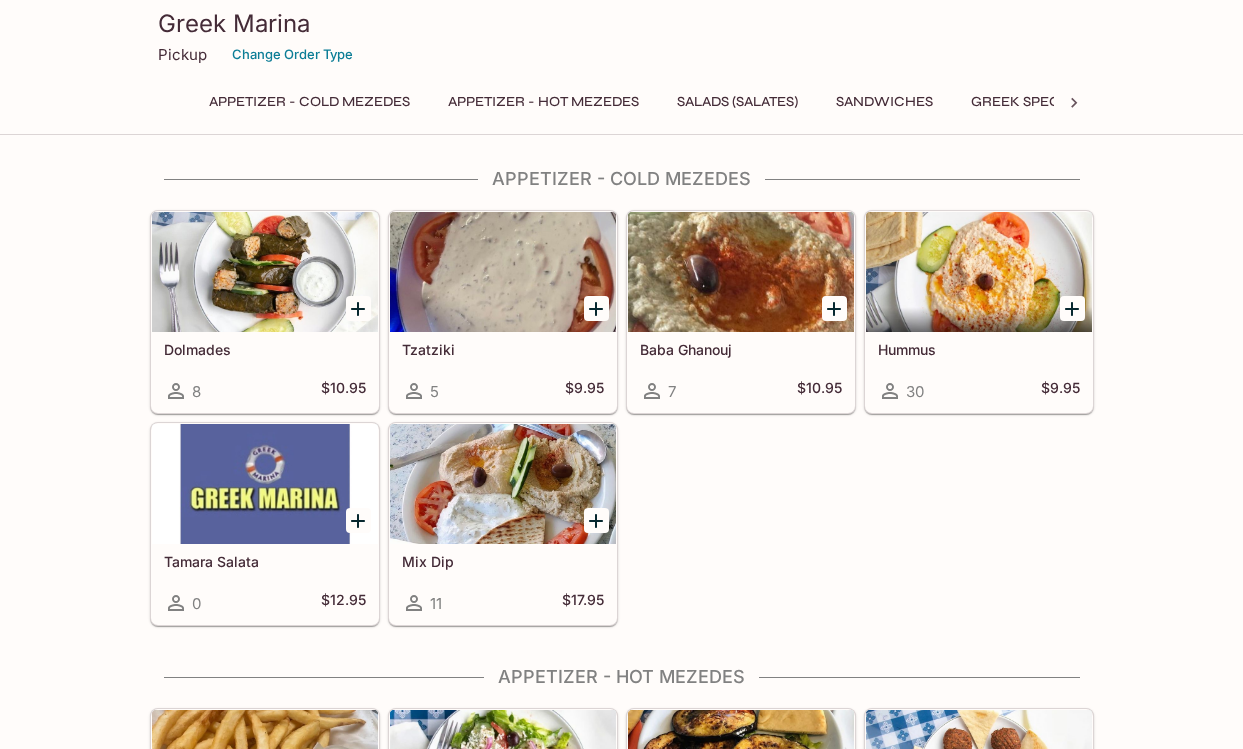 click 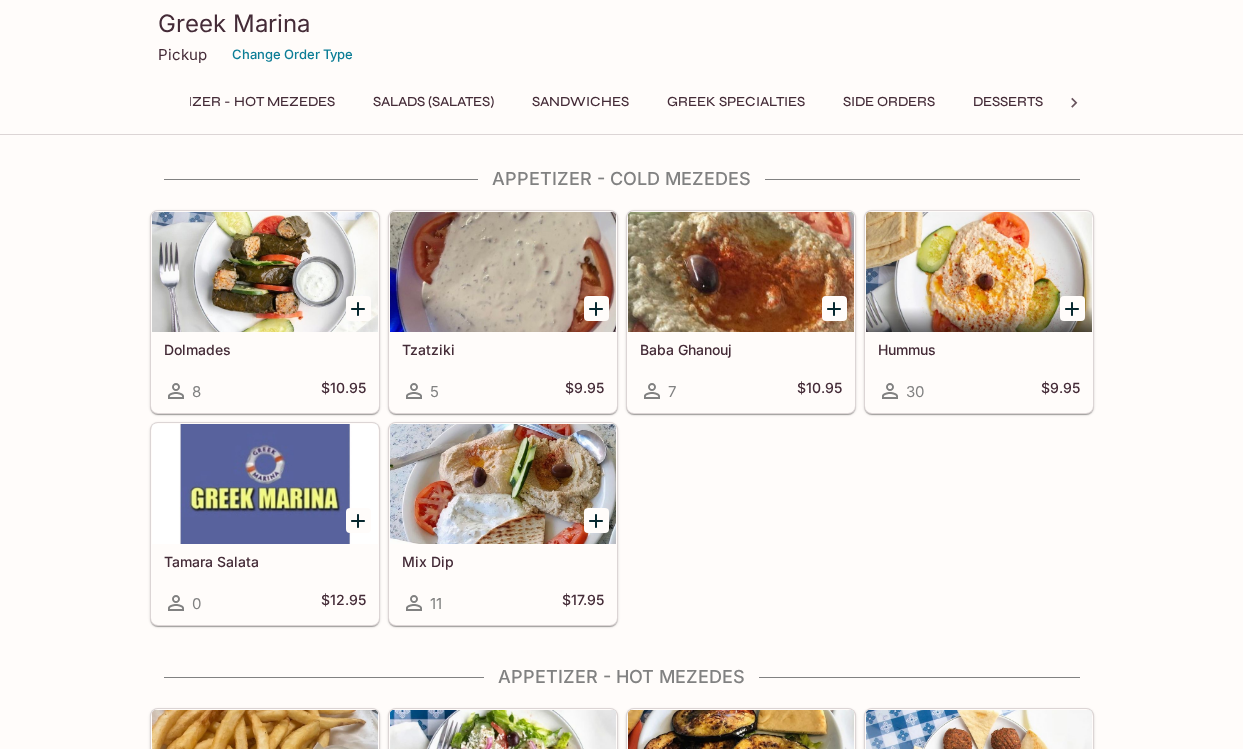 scroll, scrollTop: 0, scrollLeft: 319, axis: horizontal 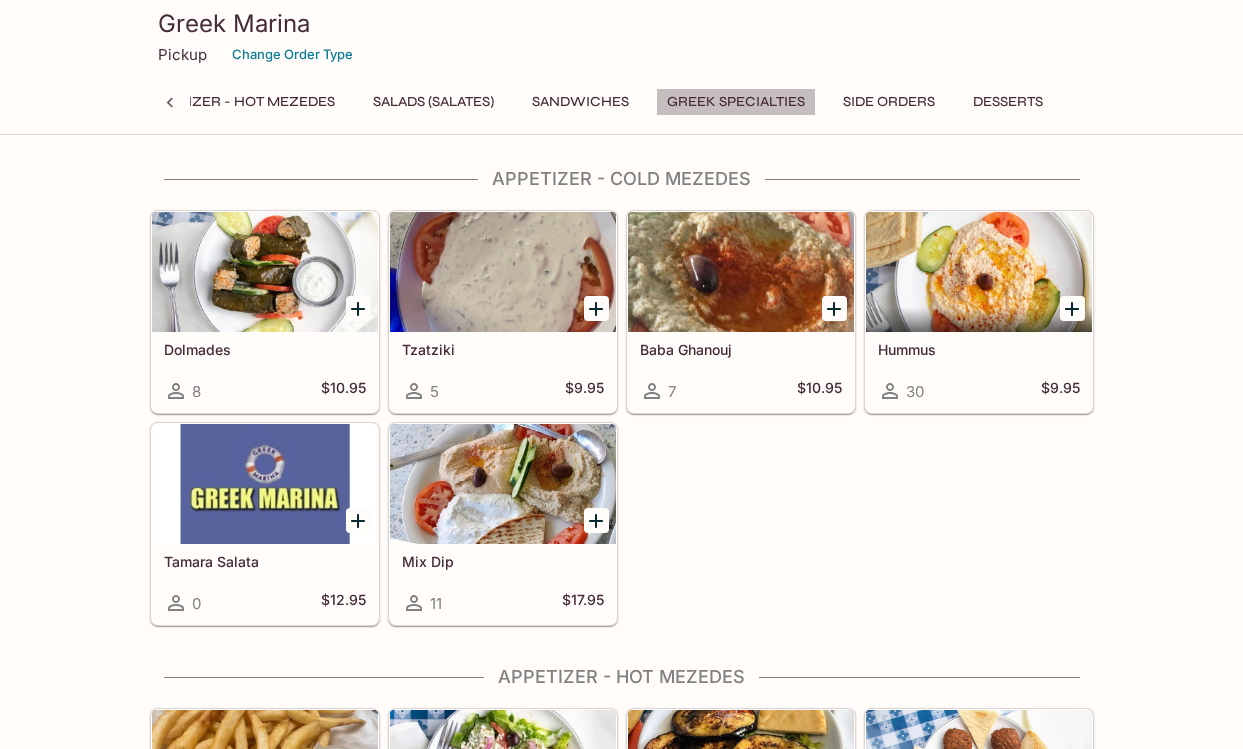 click on "Greek Specialties" at bounding box center [736, 102] 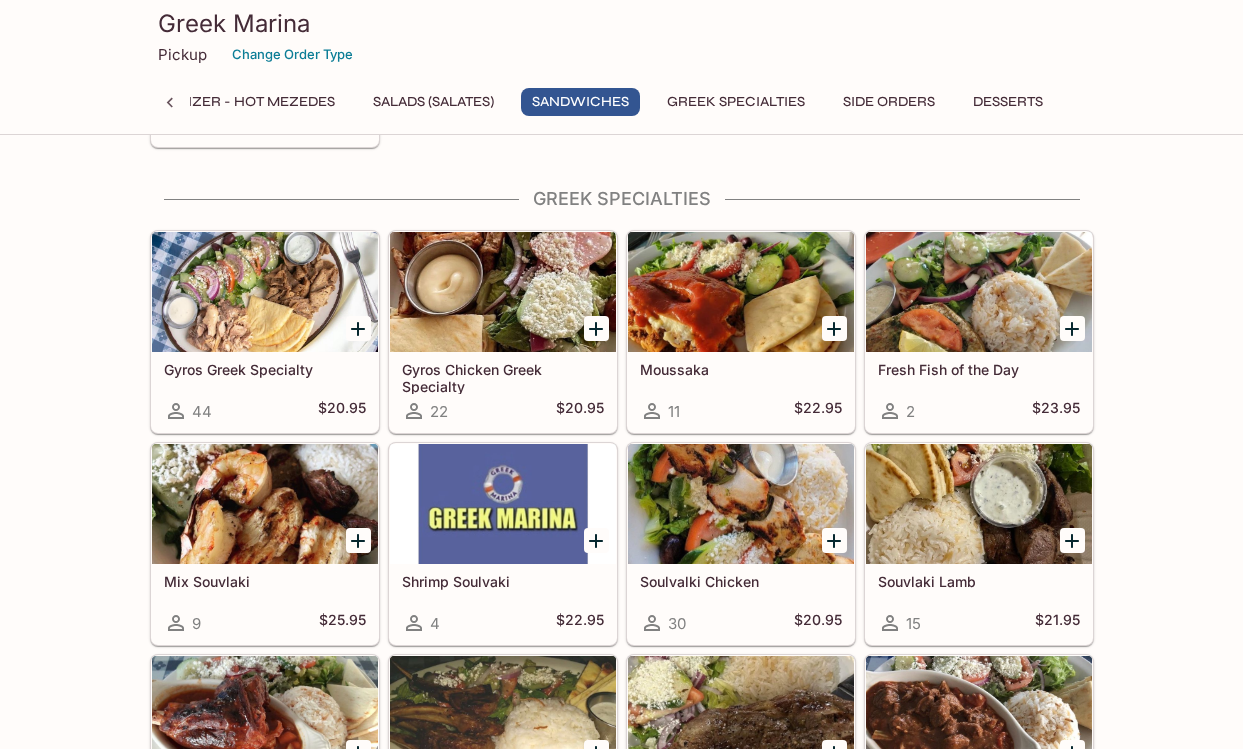 scroll, scrollTop: 1747, scrollLeft: 0, axis: vertical 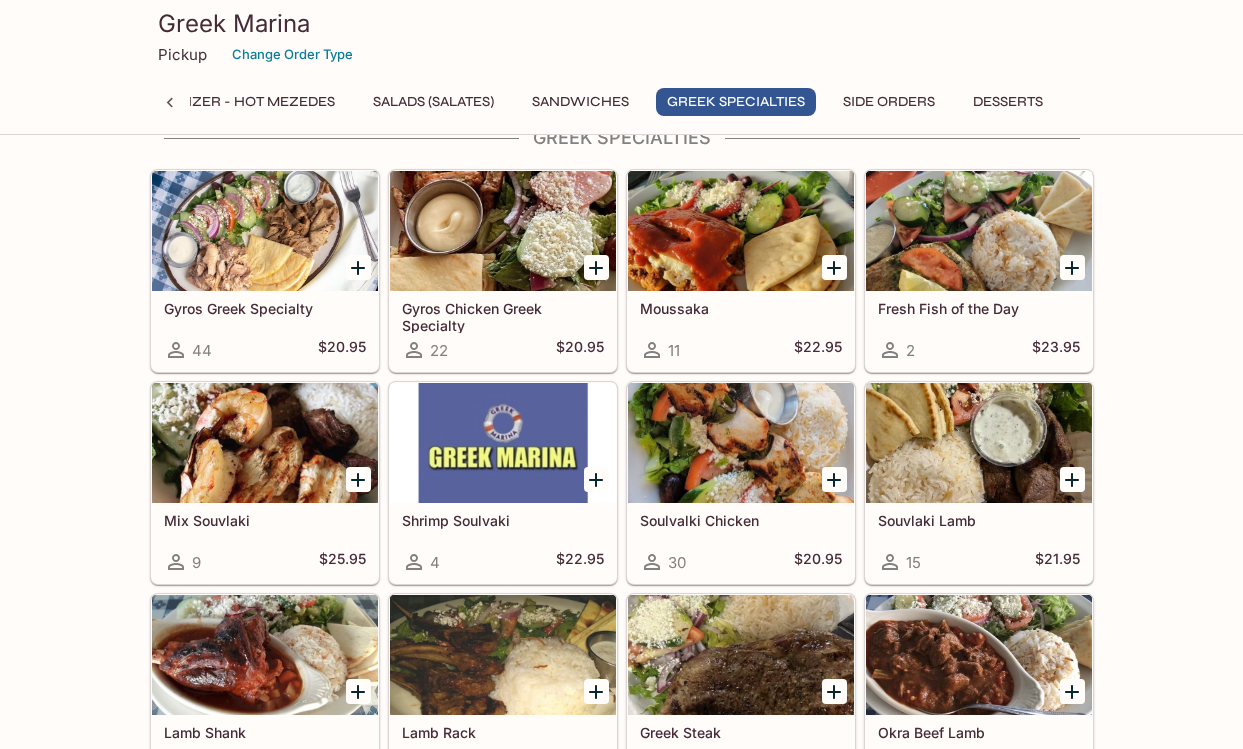 type 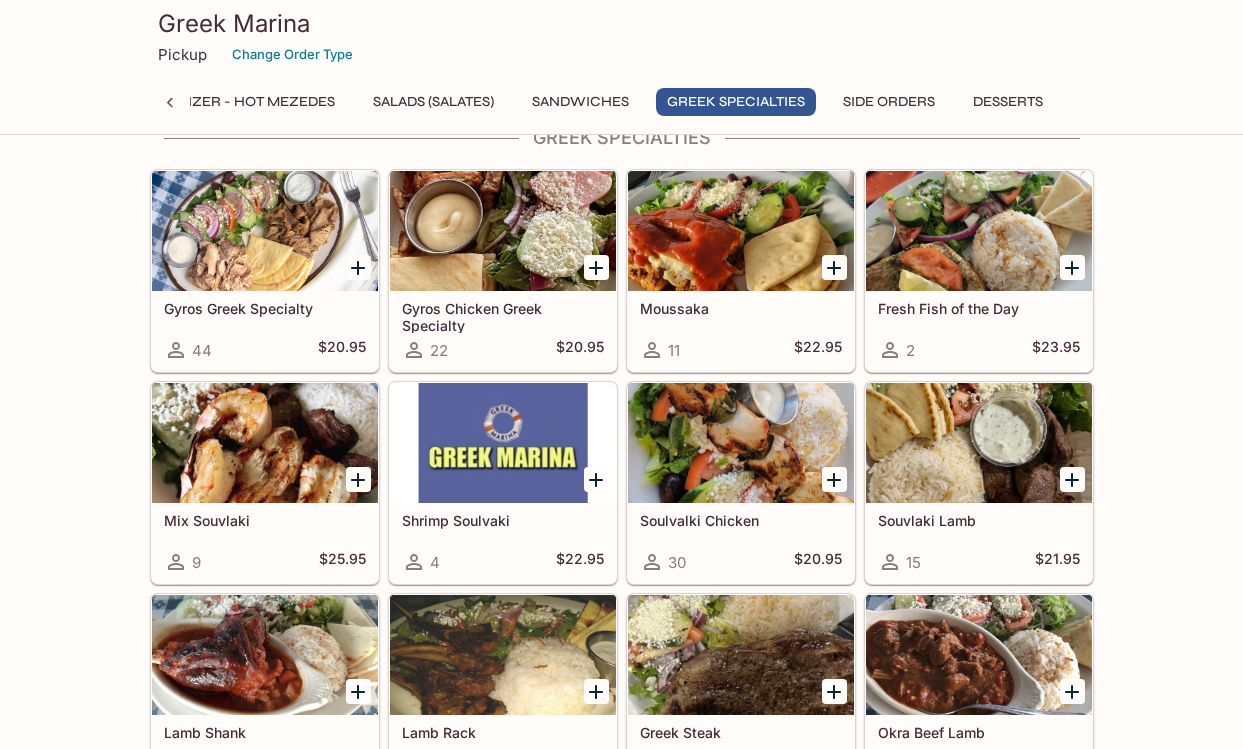 scroll, scrollTop: 0, scrollLeft: 0, axis: both 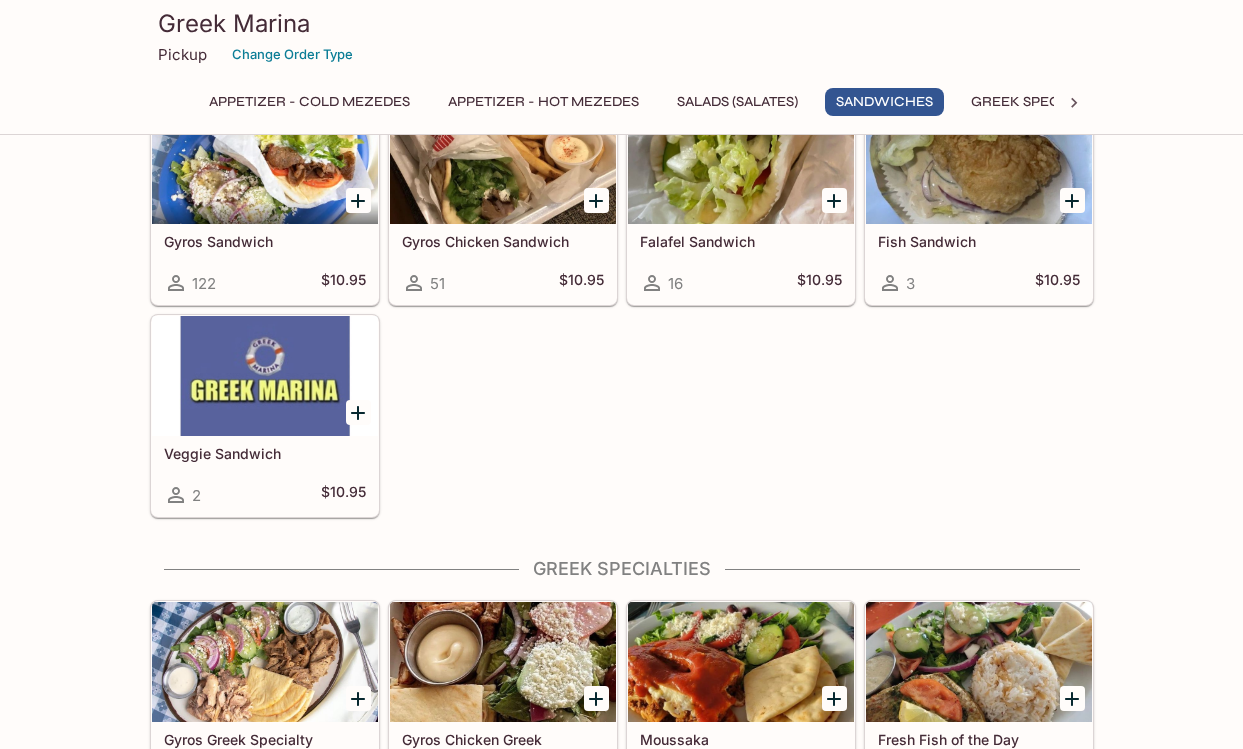 click on "Greek Marina" at bounding box center (622, 23) 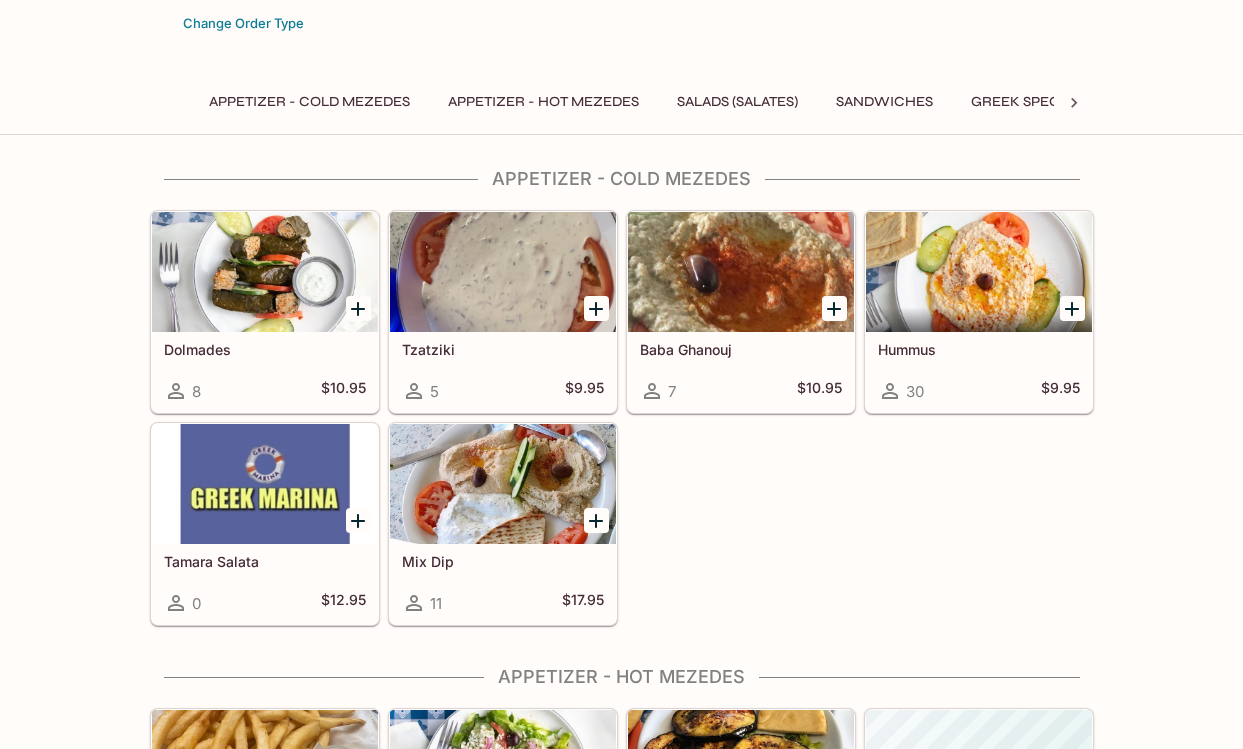 scroll, scrollTop: 0, scrollLeft: 0, axis: both 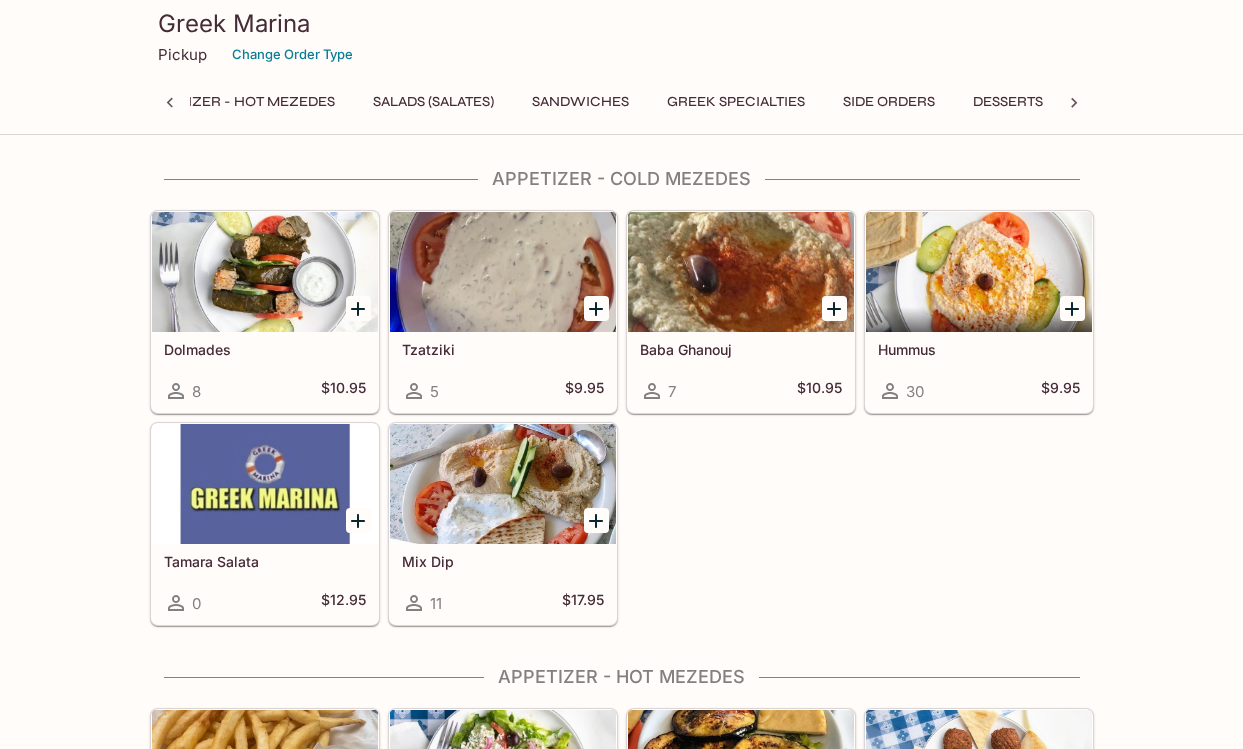 click on "Greek Specialties" at bounding box center (736, 102) 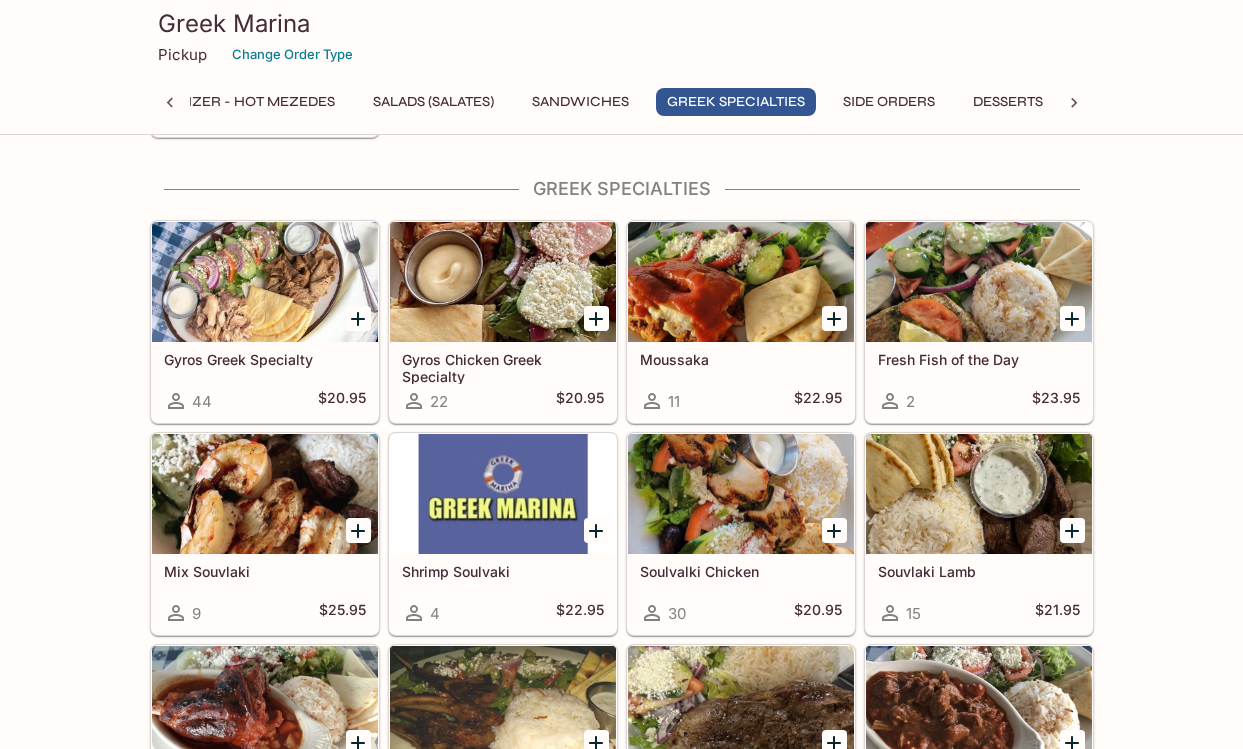 scroll, scrollTop: 1778, scrollLeft: 0, axis: vertical 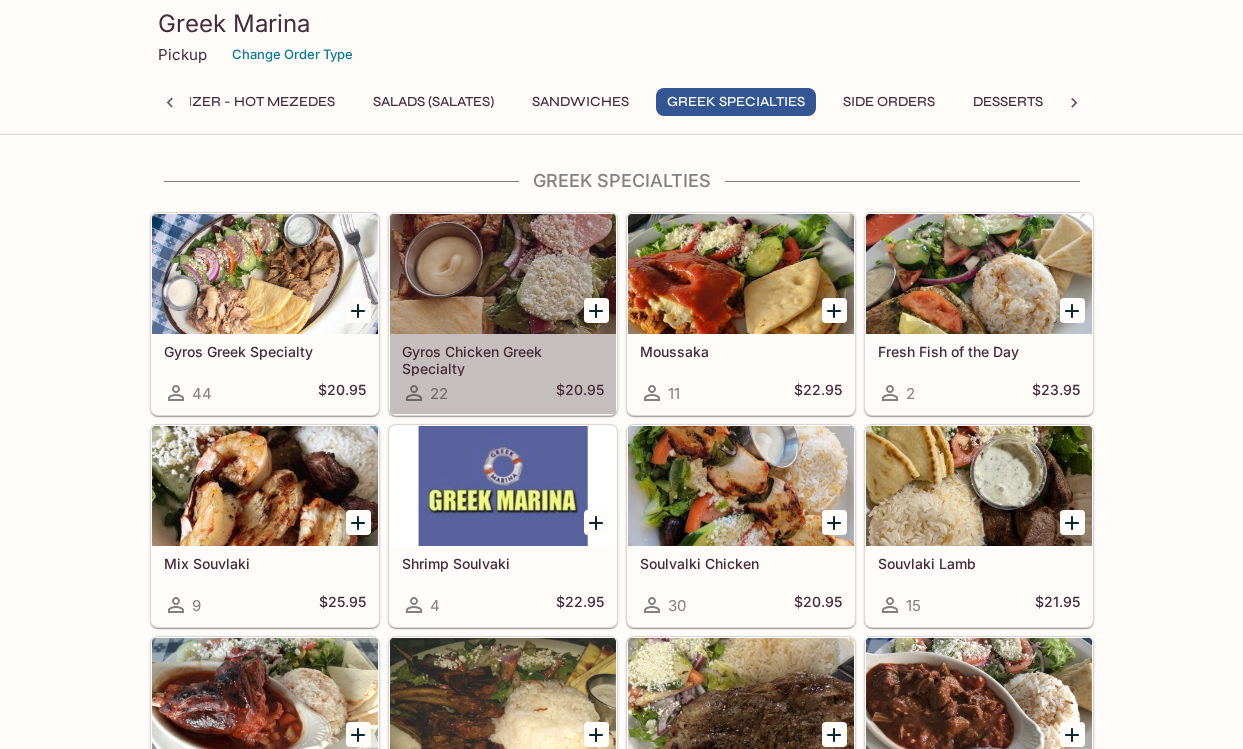 click at bounding box center [503, 274] 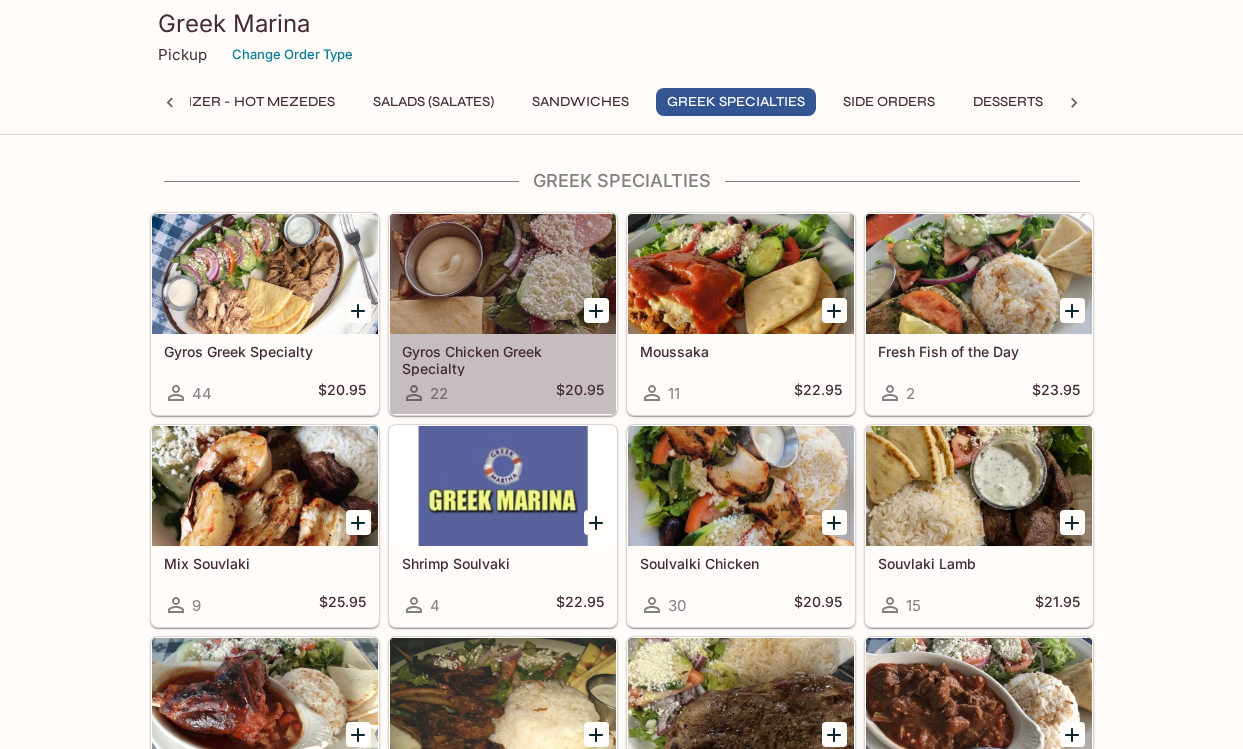scroll, scrollTop: 0, scrollLeft: 0, axis: both 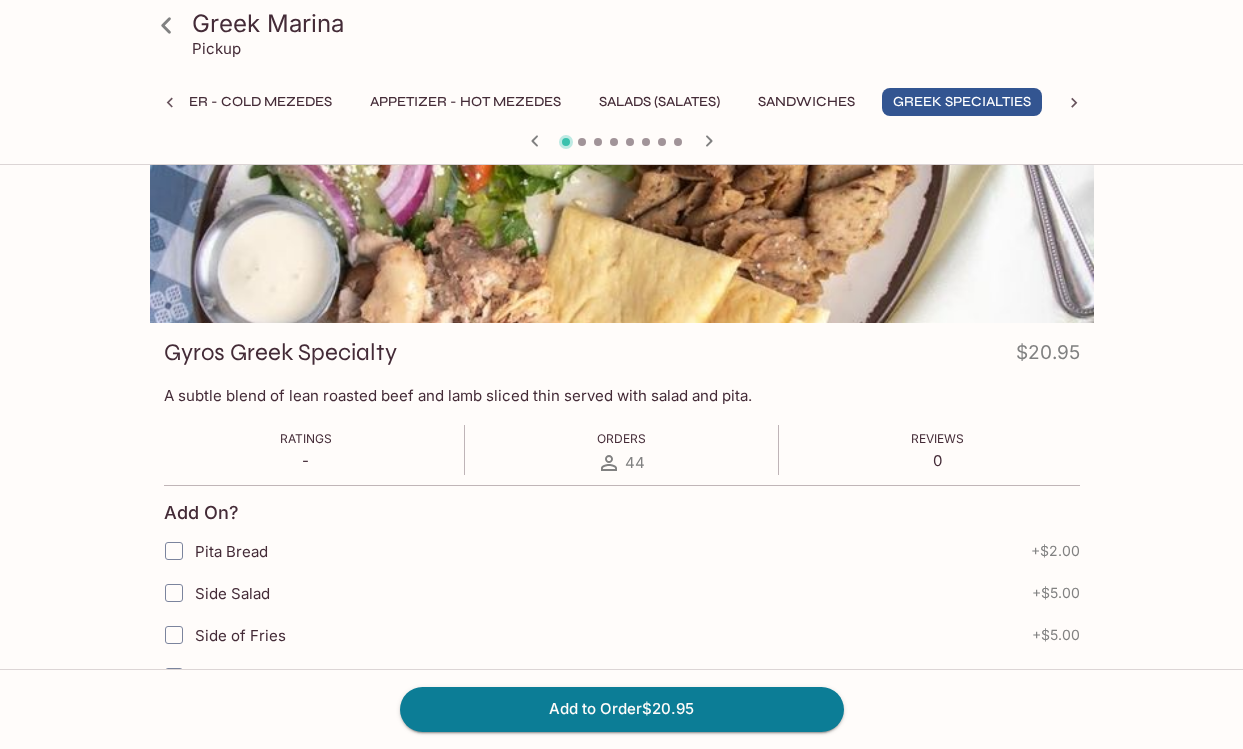 click on "A subtle blend of lean roasted beef and lamb sliced thin served with salad and pita." at bounding box center (622, 395) 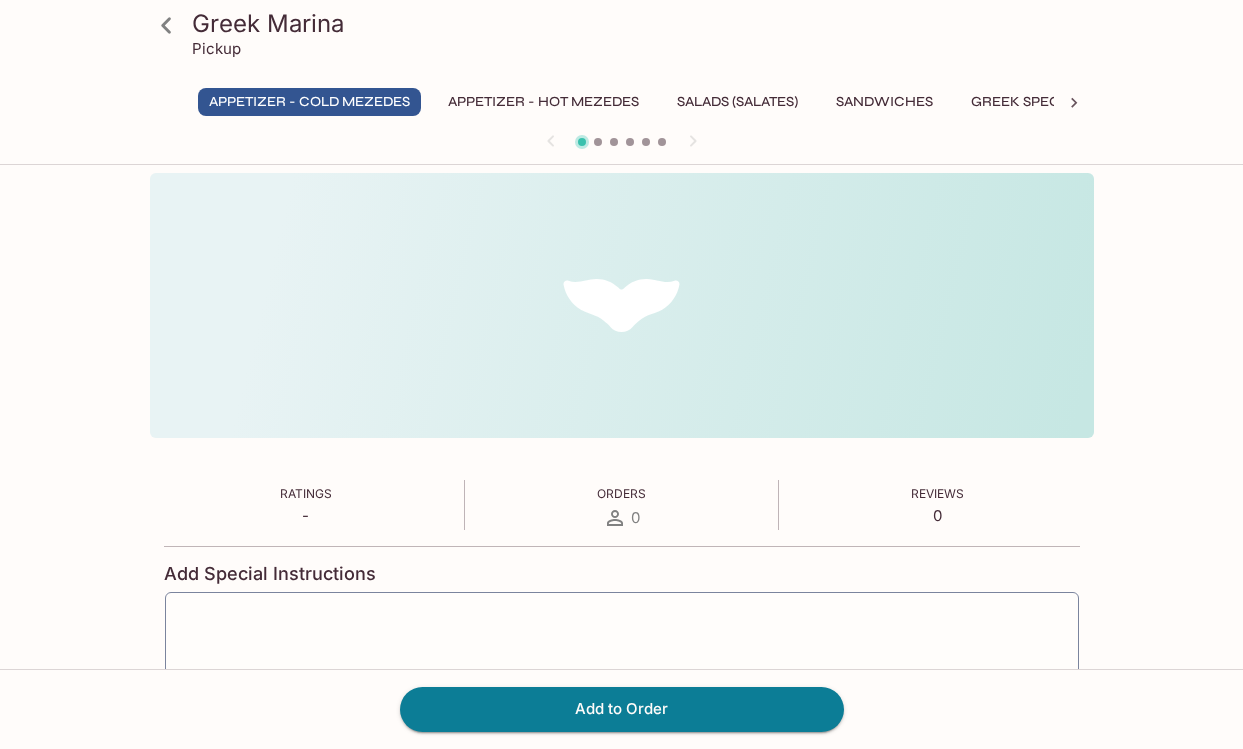 scroll, scrollTop: 0, scrollLeft: 0, axis: both 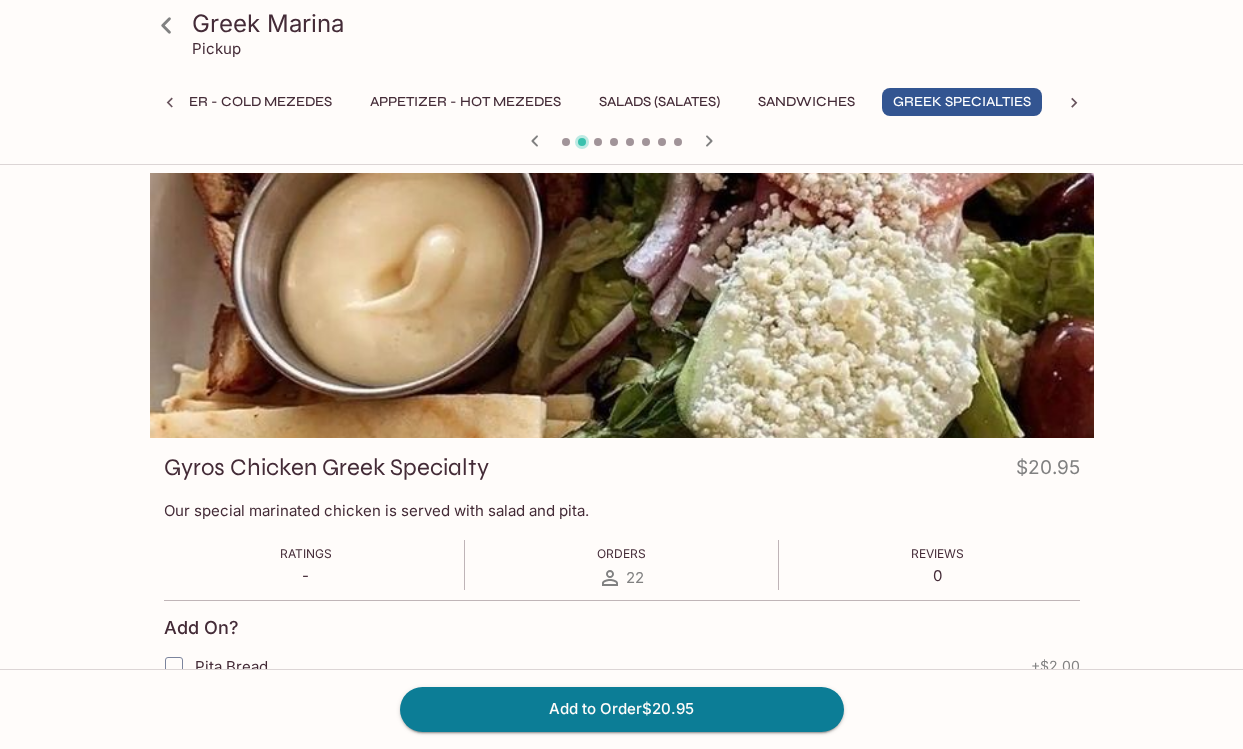 click 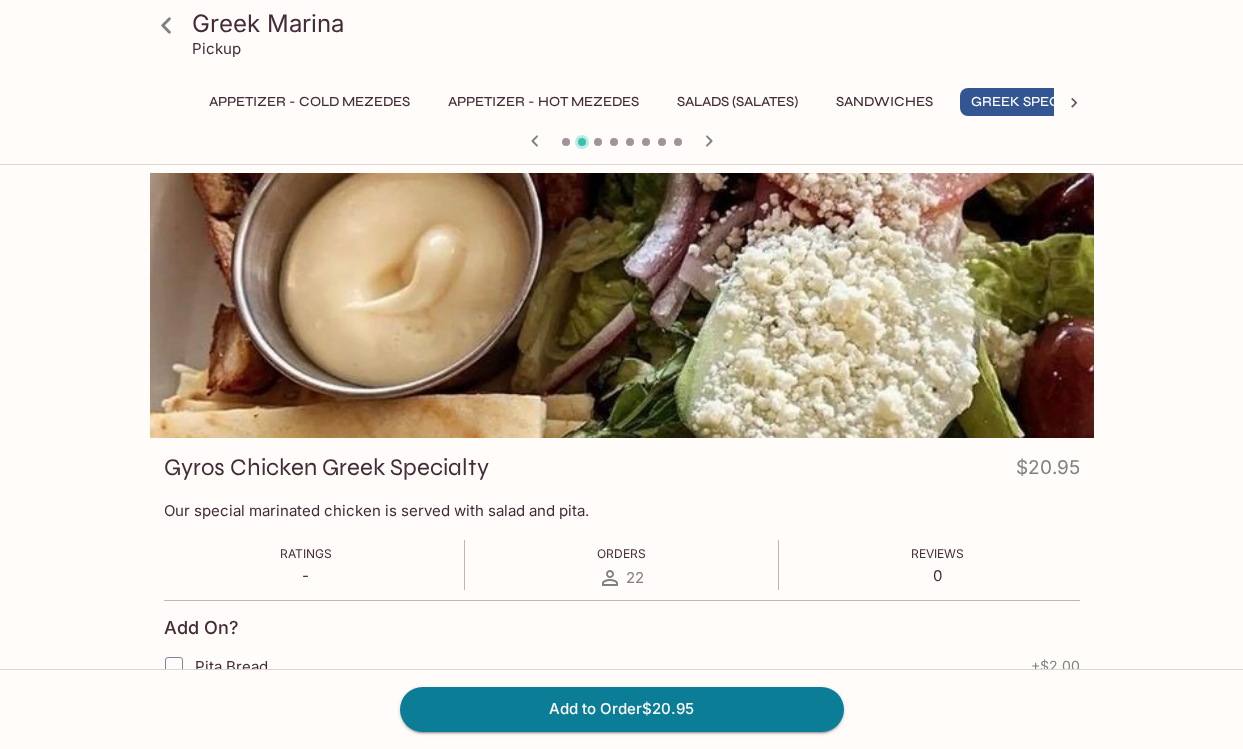click on "Greek Specialties" at bounding box center [1040, 102] 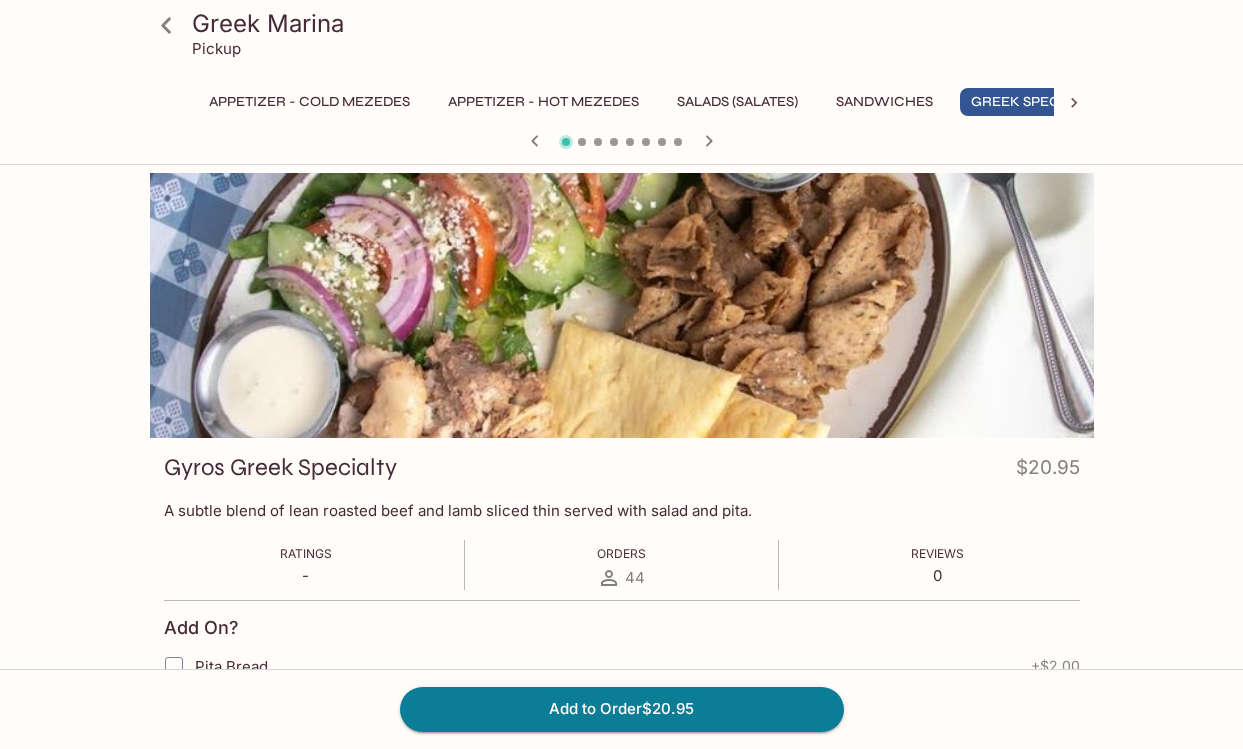 click on "Greek Specialties" at bounding box center [1040, 102] 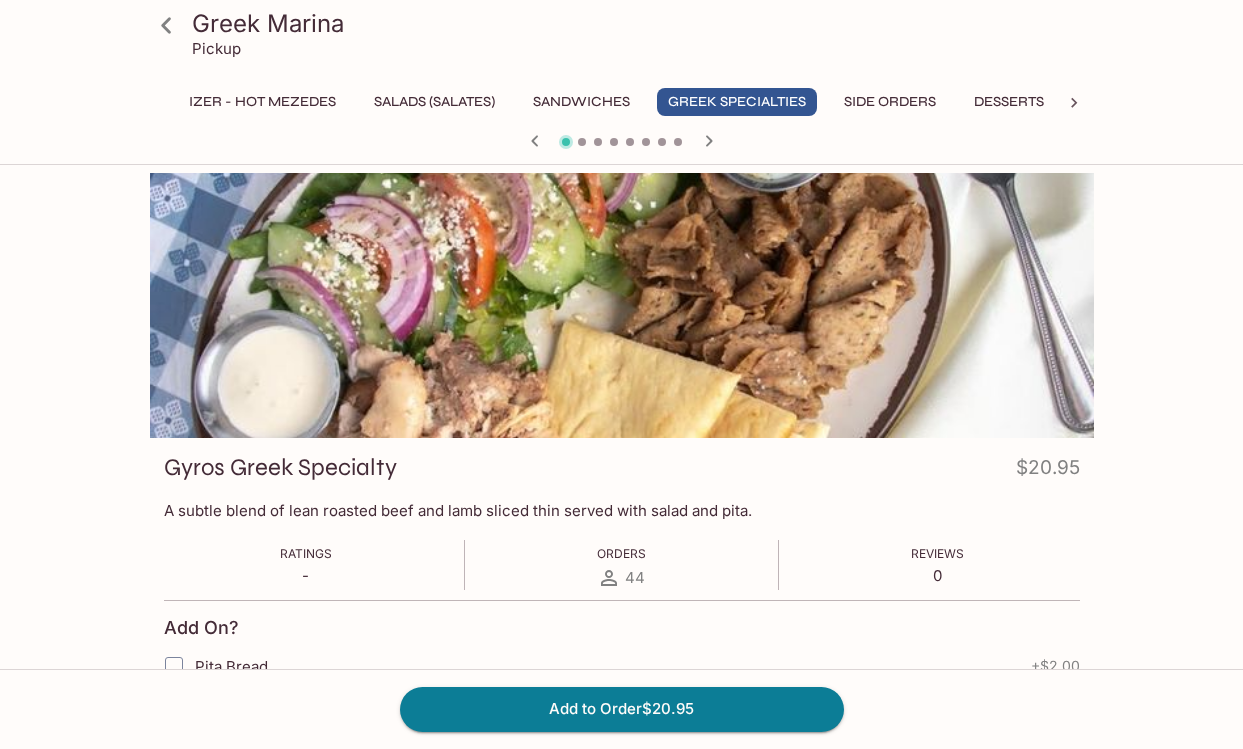 scroll, scrollTop: 0, scrollLeft: 319, axis: horizontal 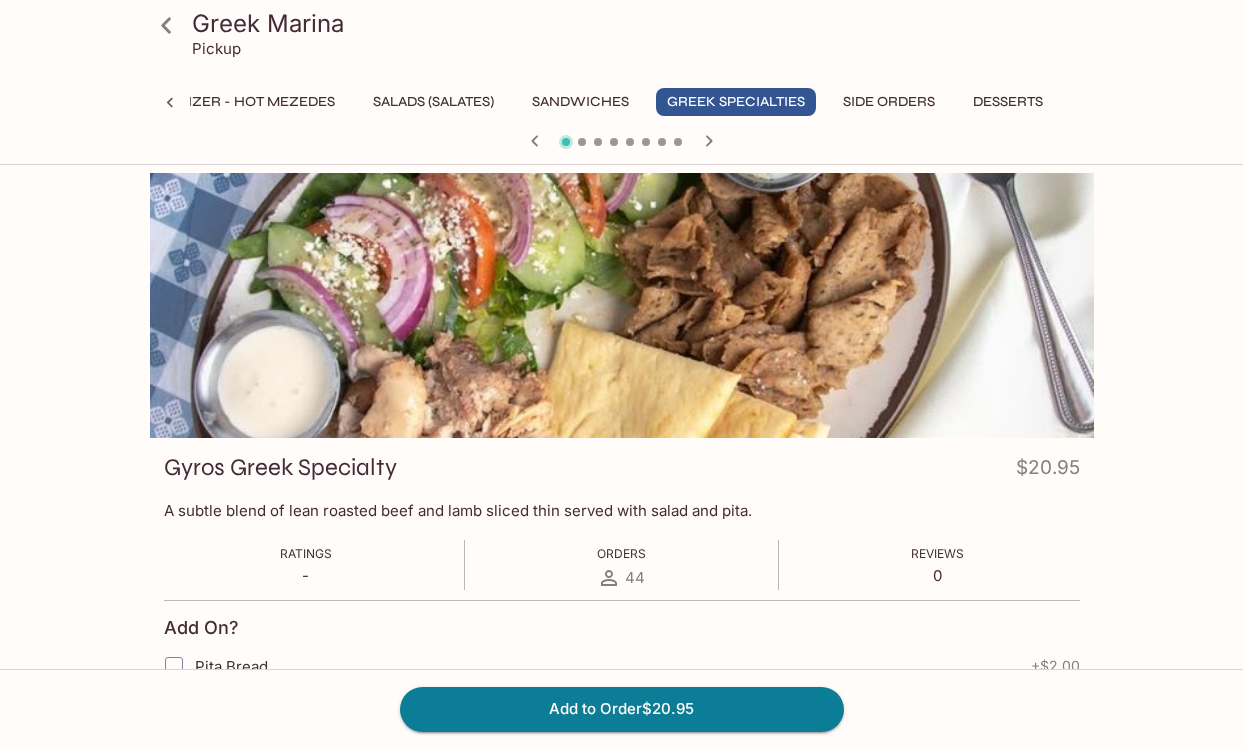 click on "Side Orders" at bounding box center [889, 102] 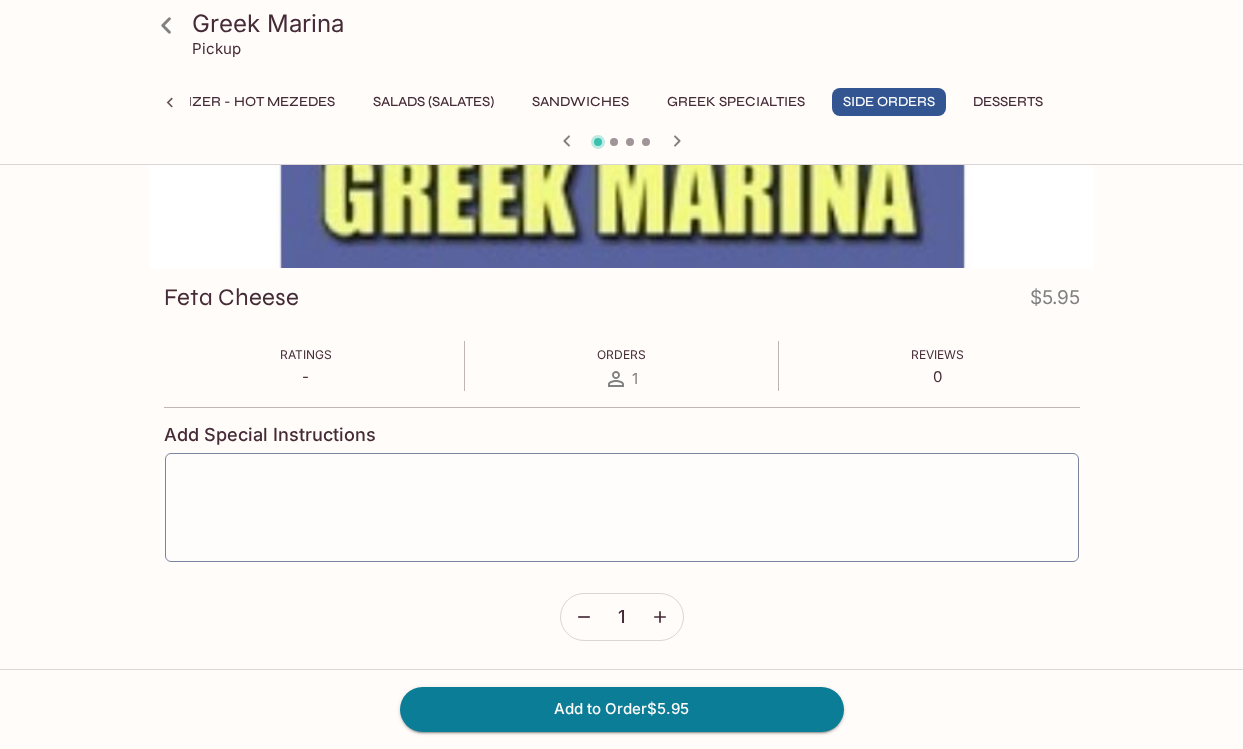 scroll, scrollTop: 0, scrollLeft: 0, axis: both 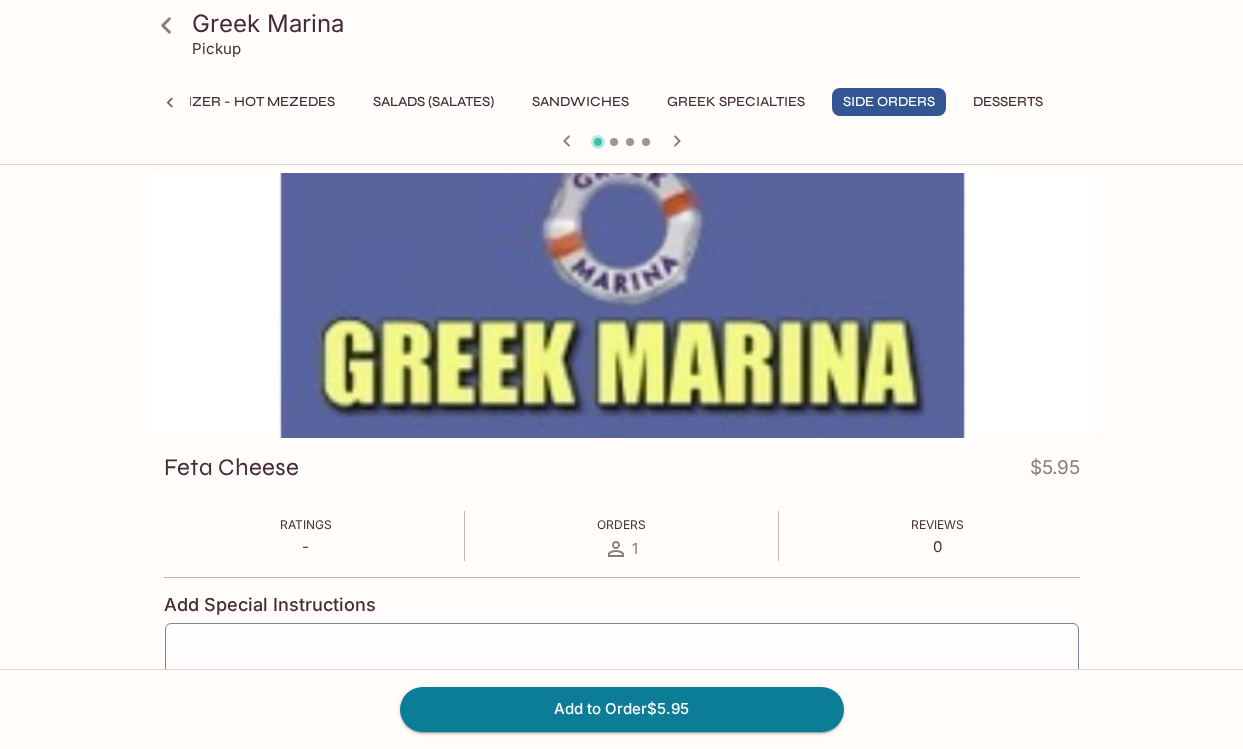 click 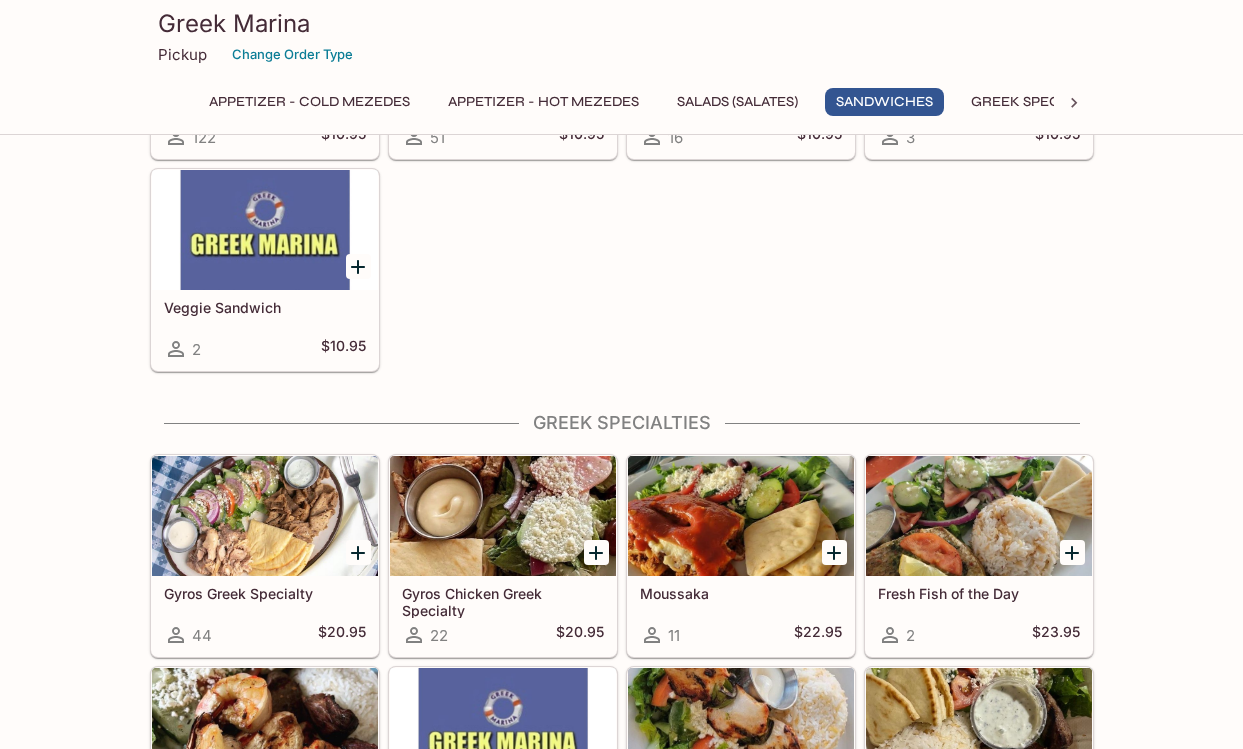 scroll, scrollTop: 2110, scrollLeft: 0, axis: vertical 